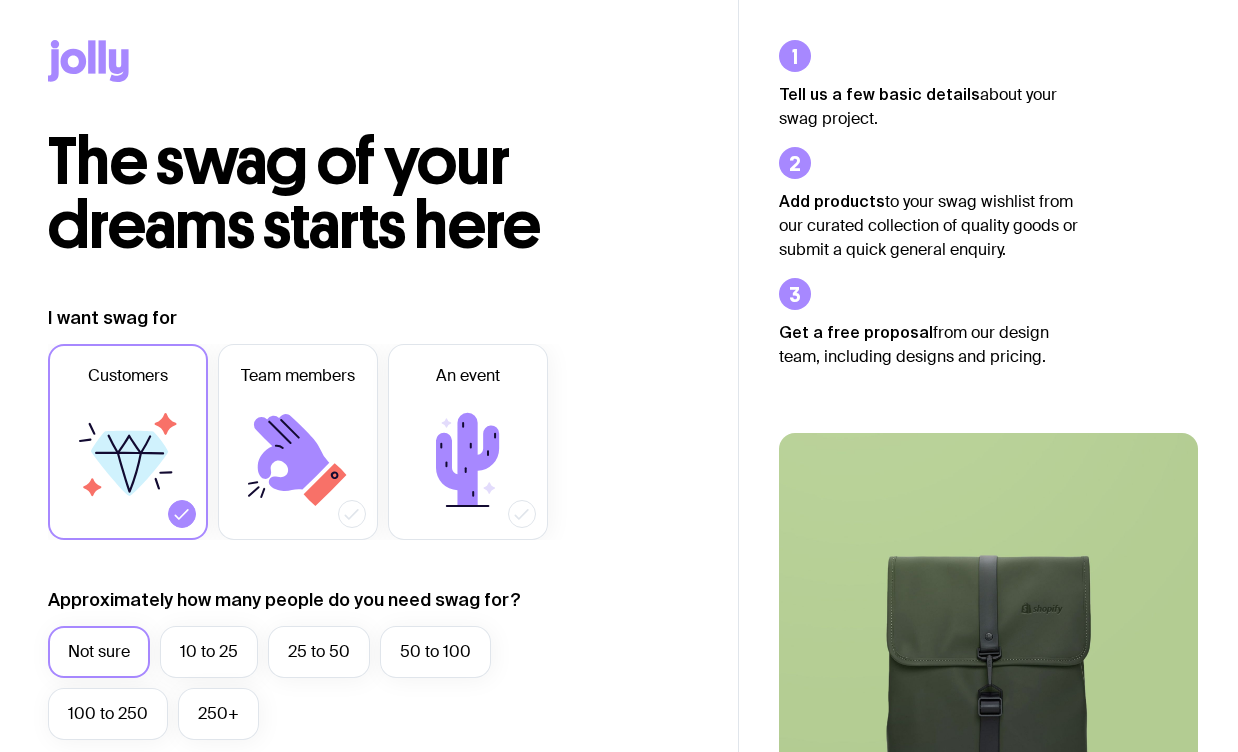 scroll, scrollTop: 0, scrollLeft: 0, axis: both 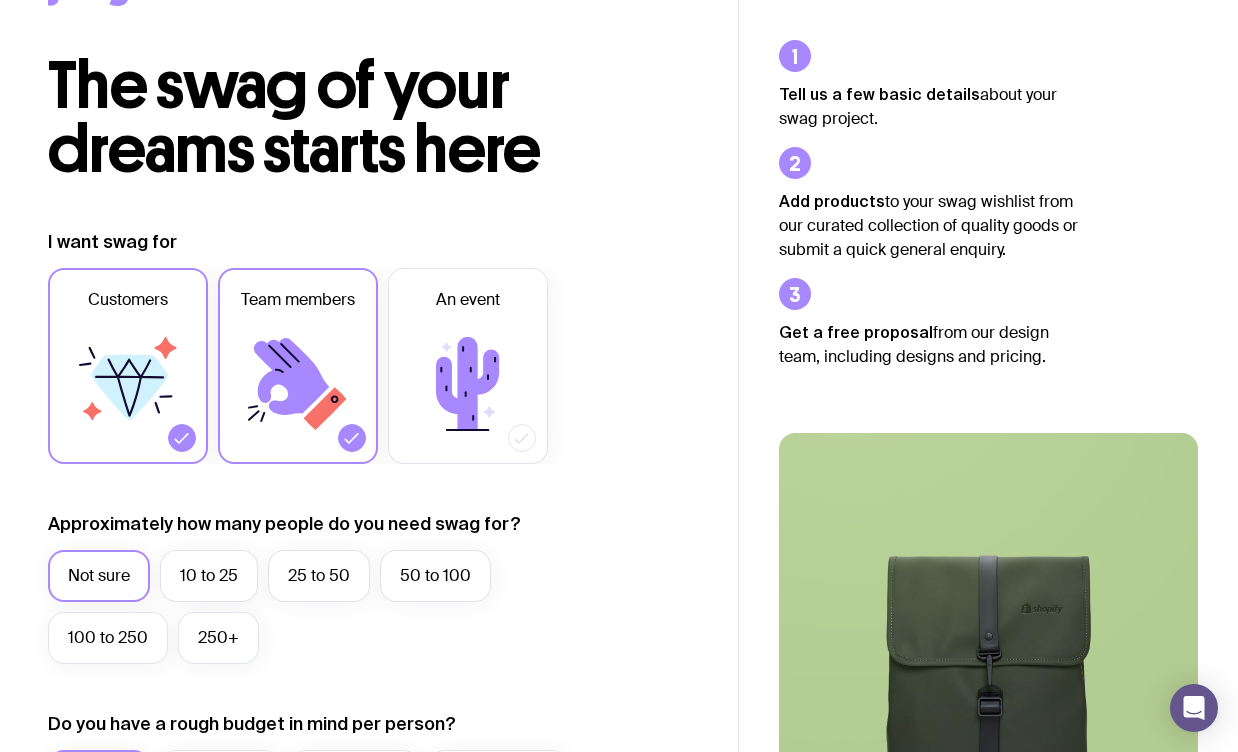 click at bounding box center (182, 438) 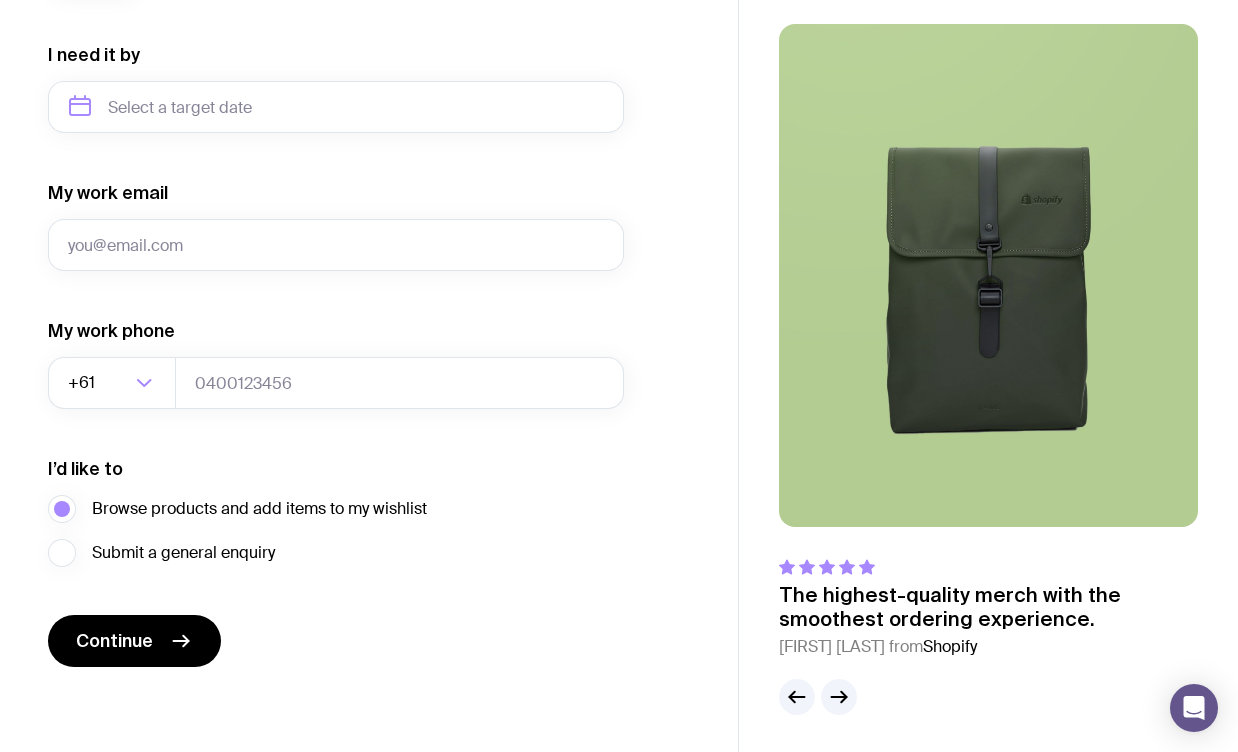 scroll, scrollTop: 948, scrollLeft: 0, axis: vertical 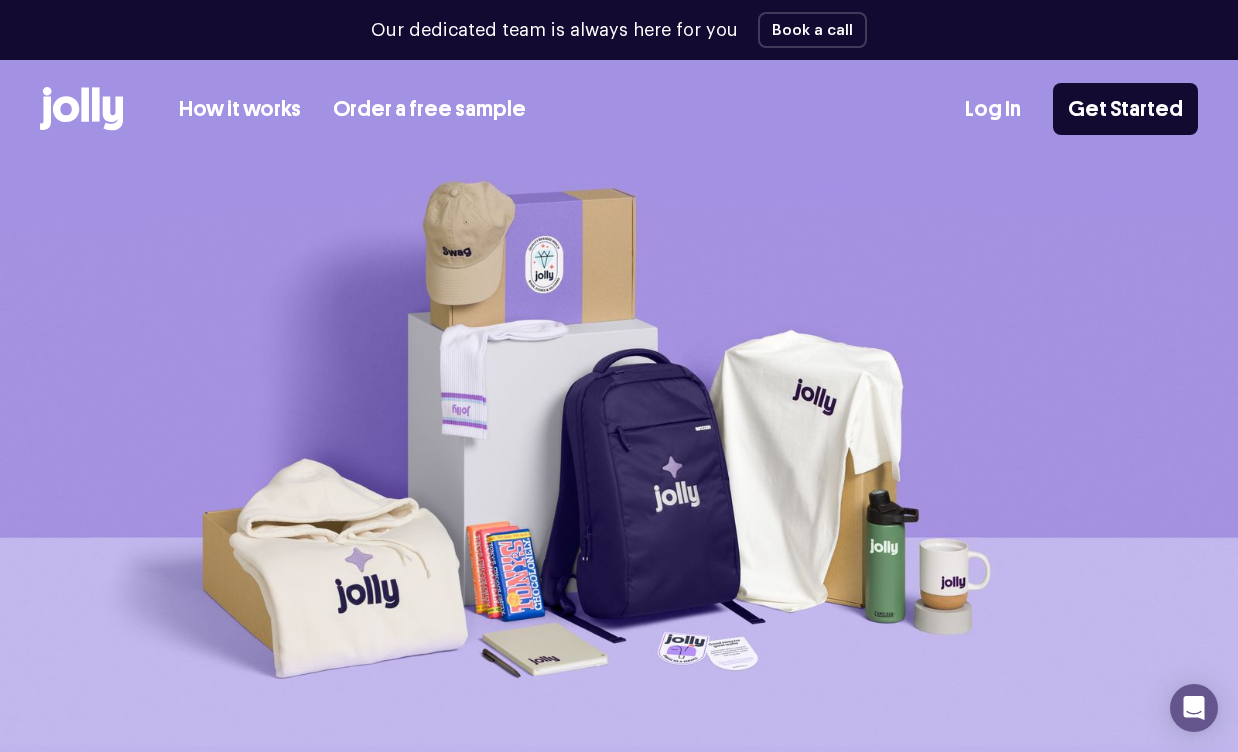 click on "Order a free sample" at bounding box center [429, 109] 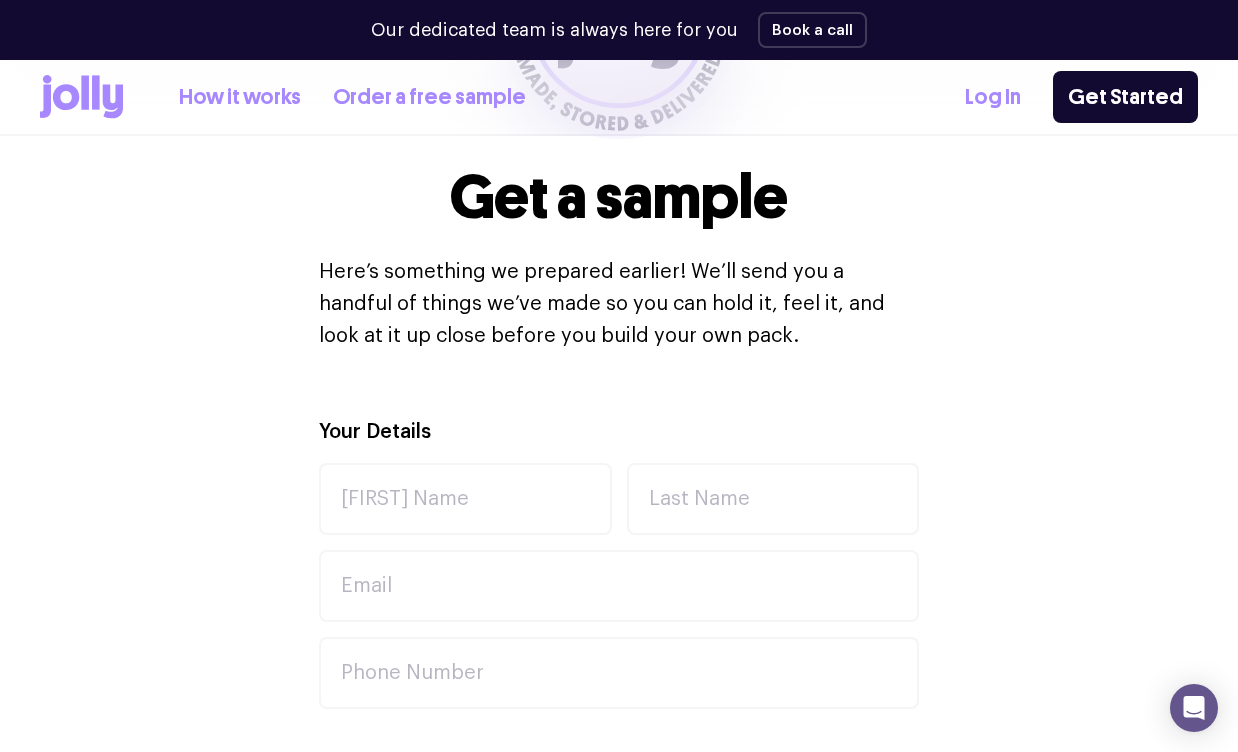 scroll, scrollTop: 536, scrollLeft: 0, axis: vertical 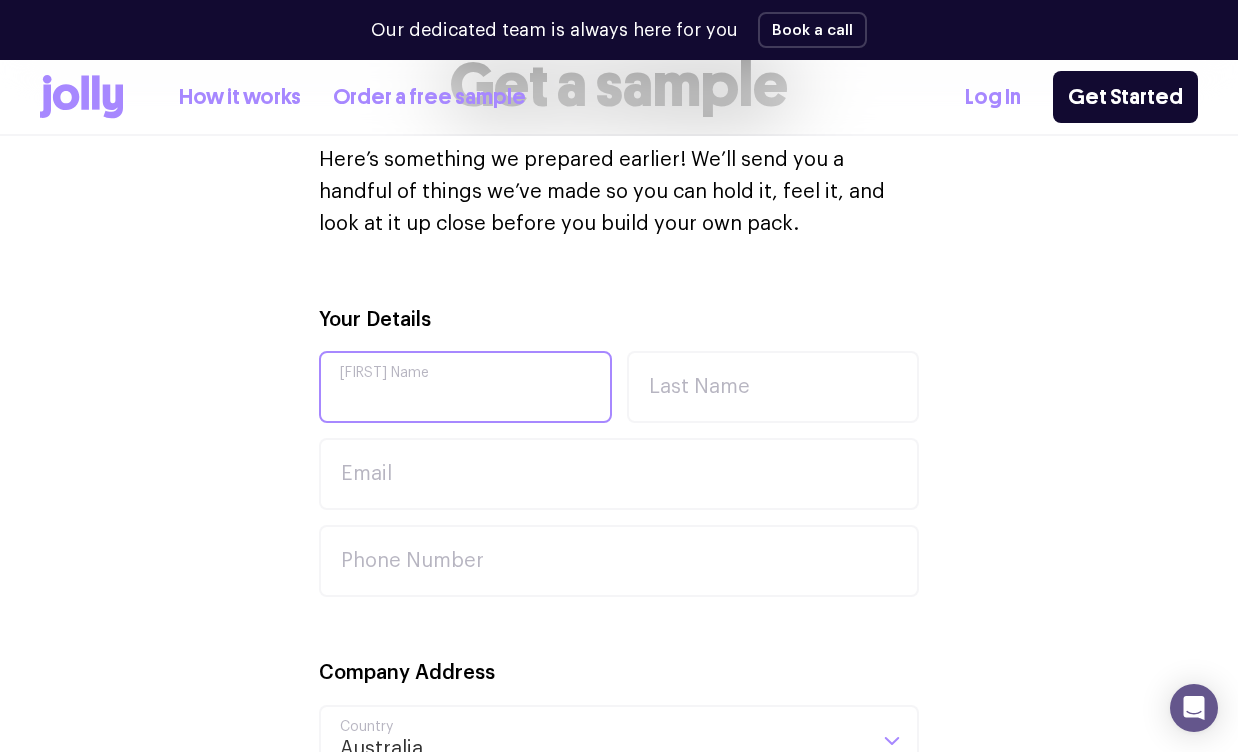 click on "[FIRST] Name" at bounding box center (465, 387) 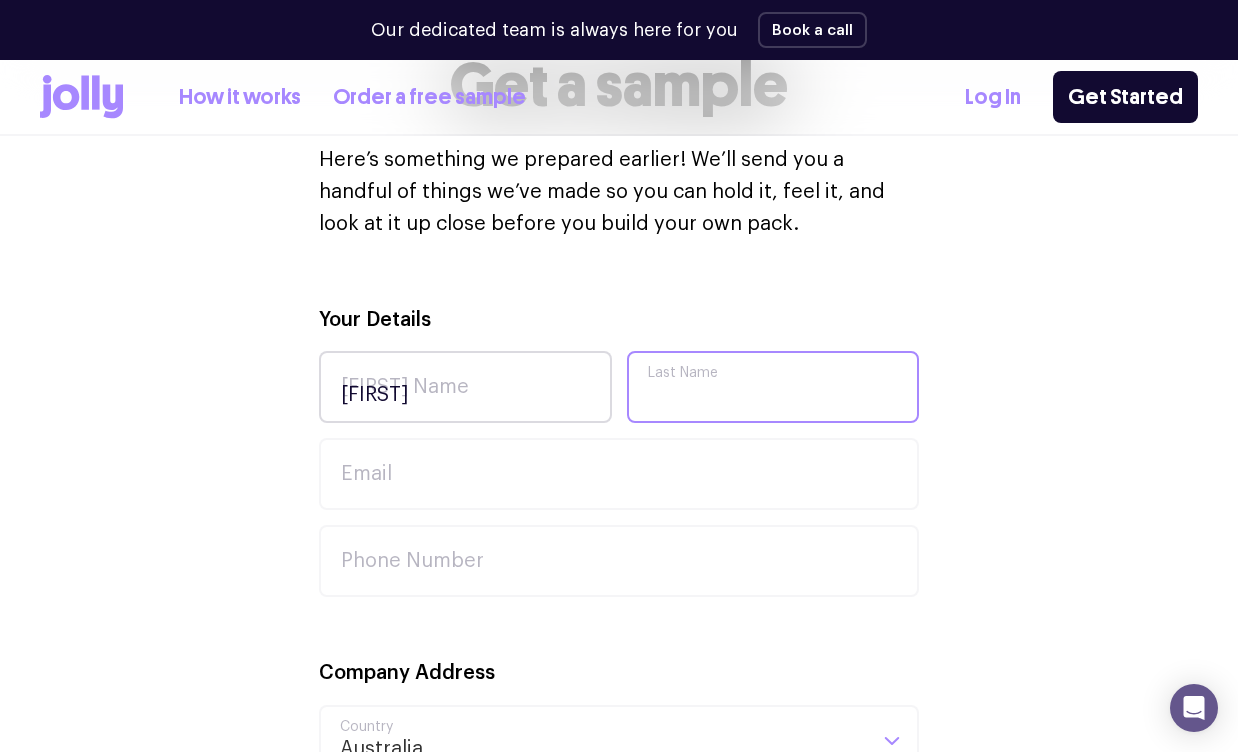 type on "[LAST]" 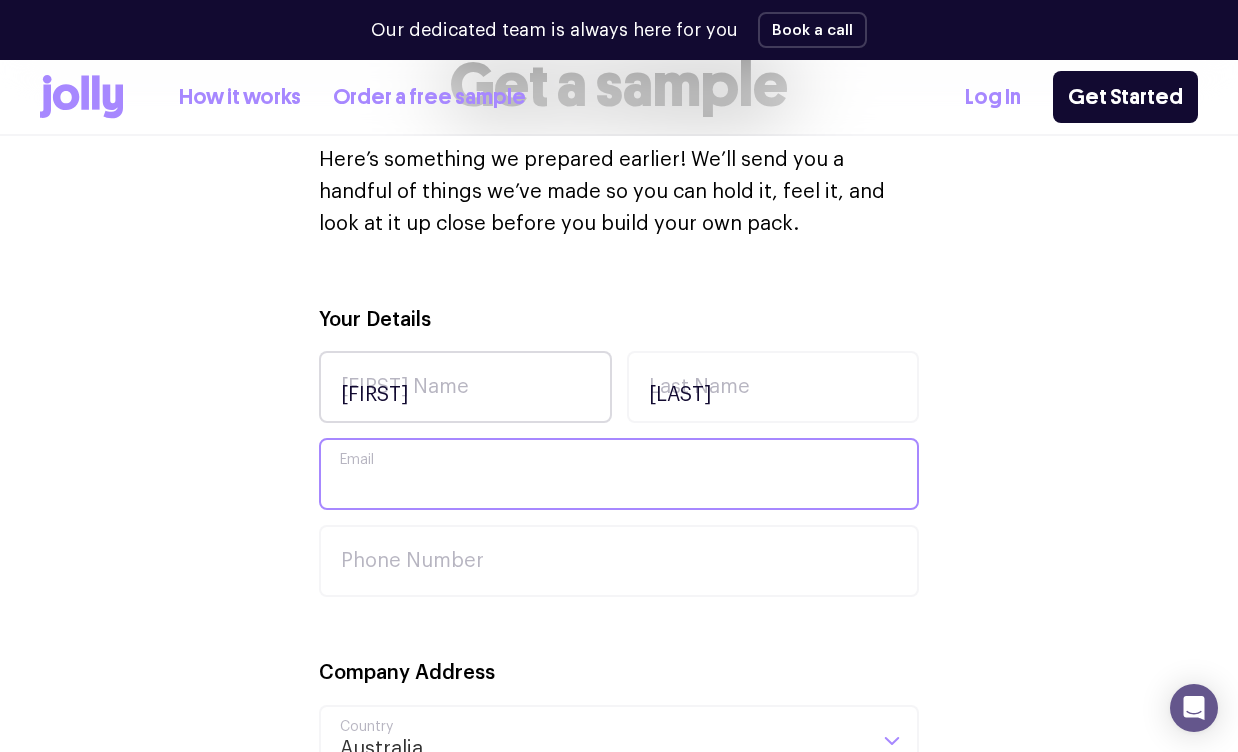 type on "[EMAIL]" 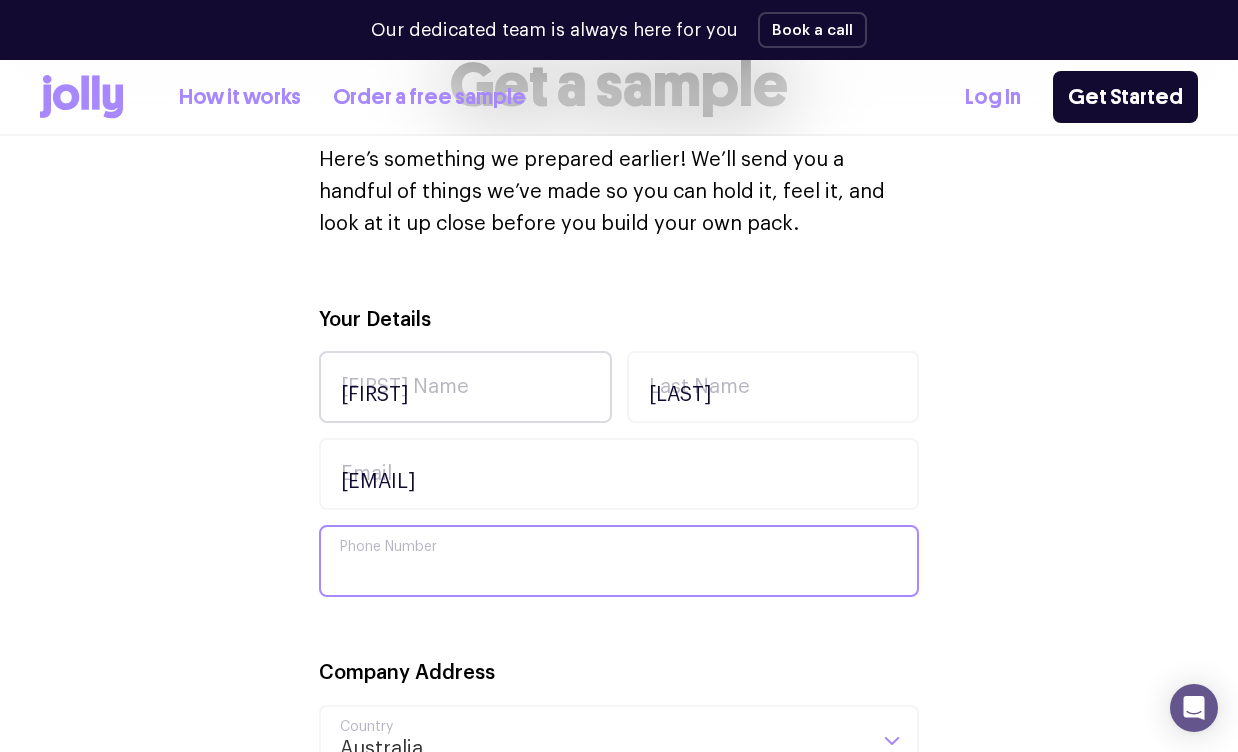 type on "[PHONE]" 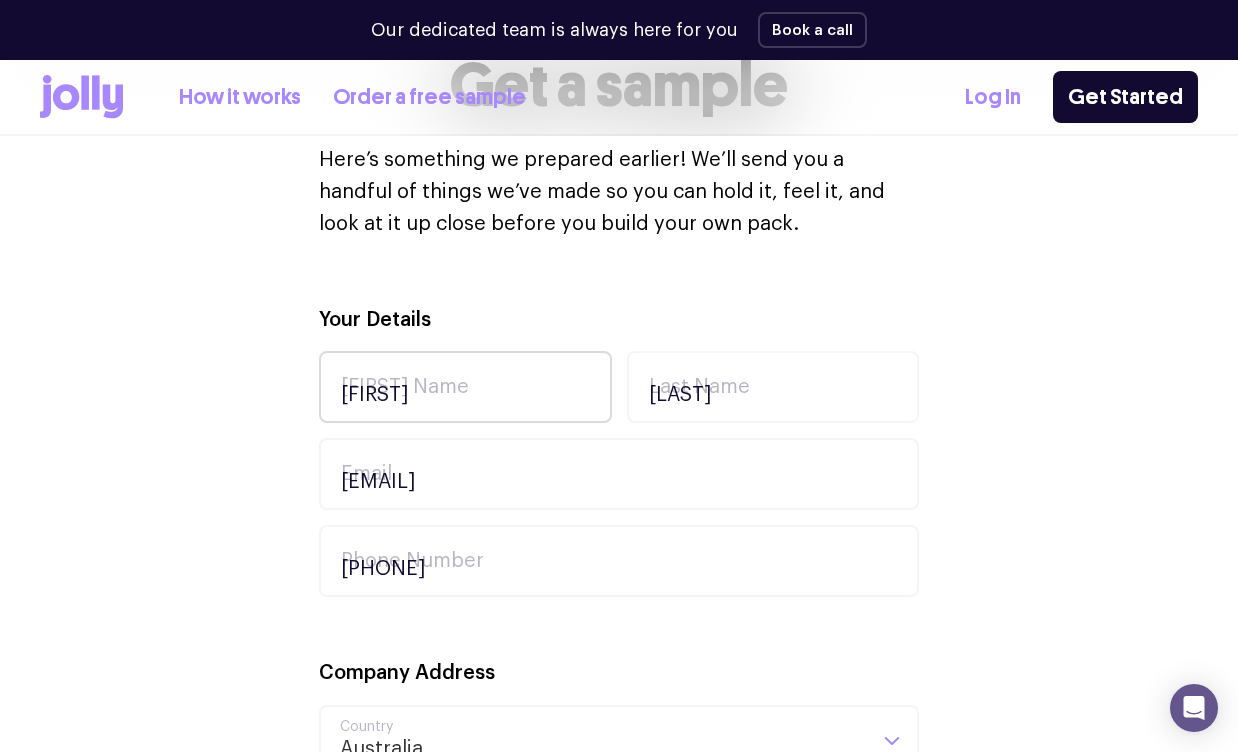 type on "[COMPANY]" 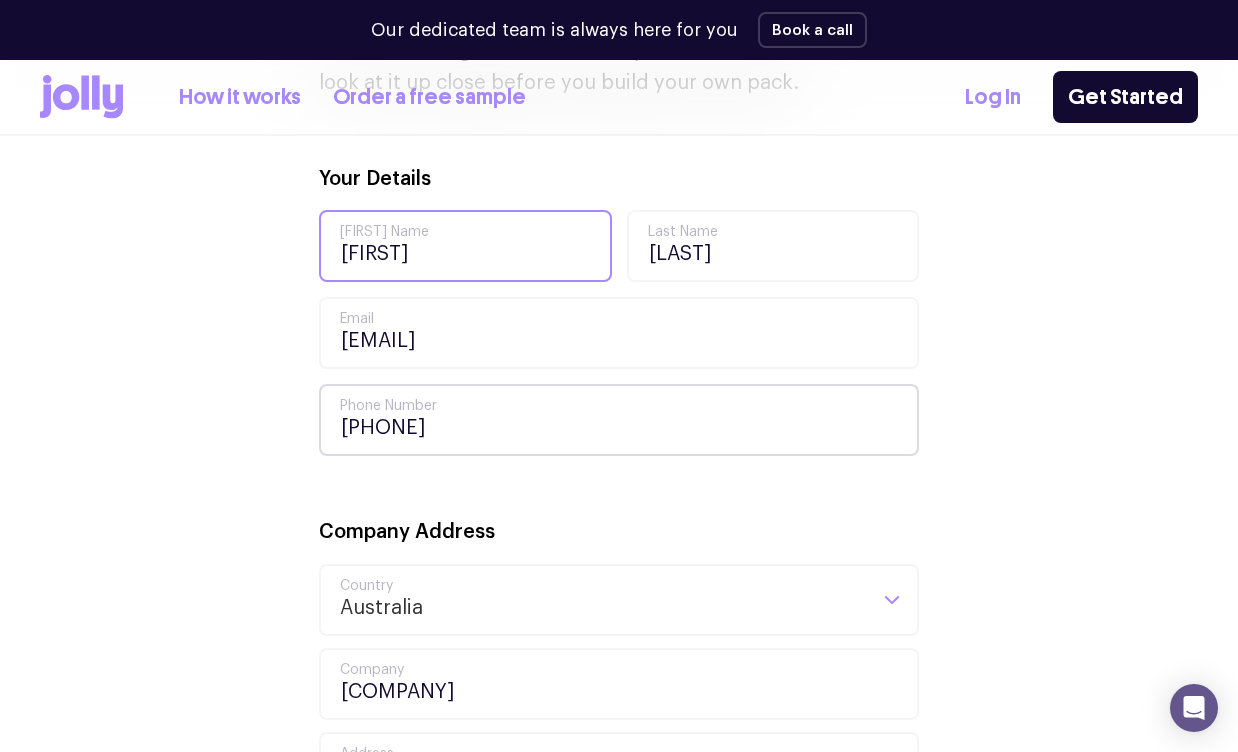 scroll, scrollTop: 924, scrollLeft: 0, axis: vertical 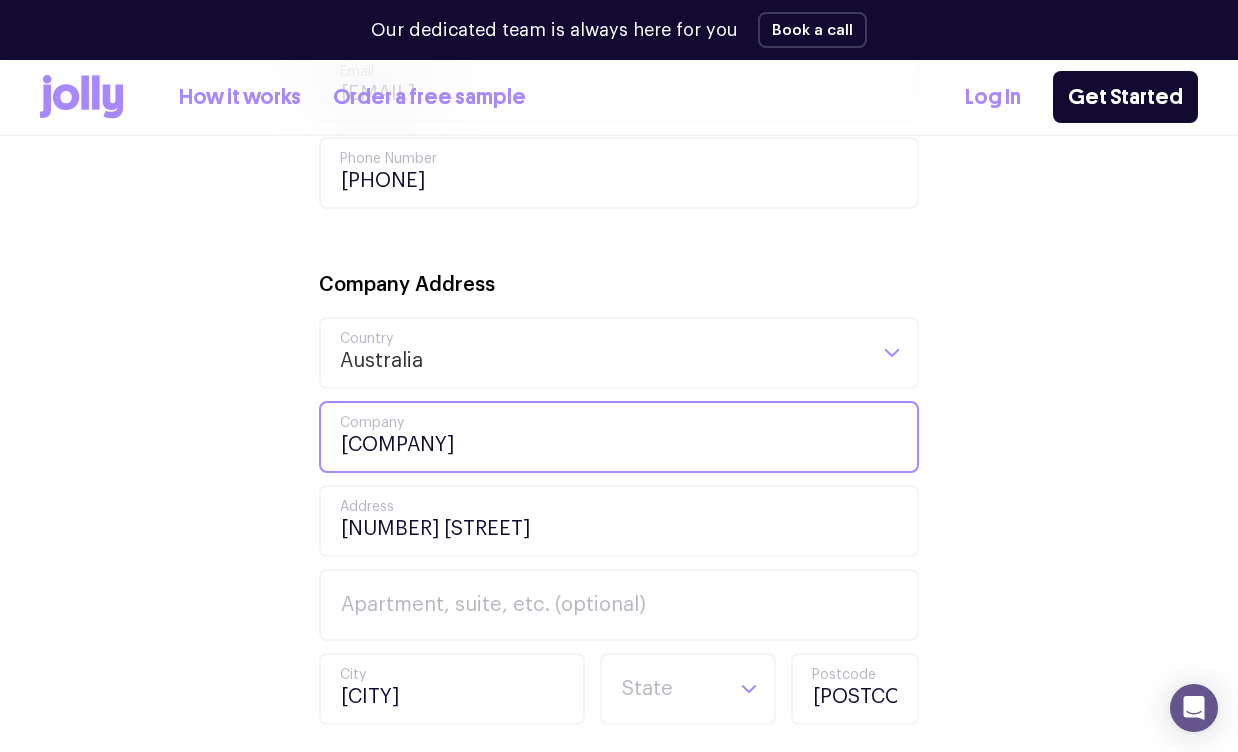 click on "[COMPANY]" at bounding box center [619, 437] 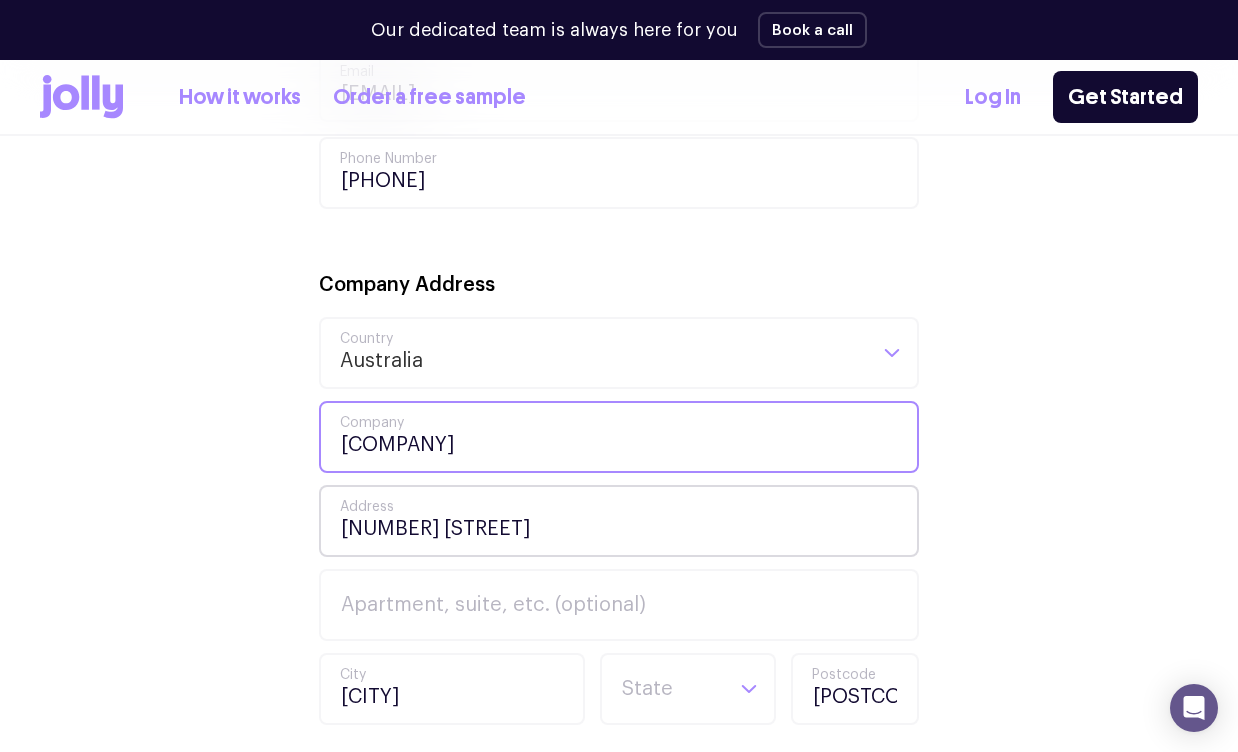 type on "[COMPANY]" 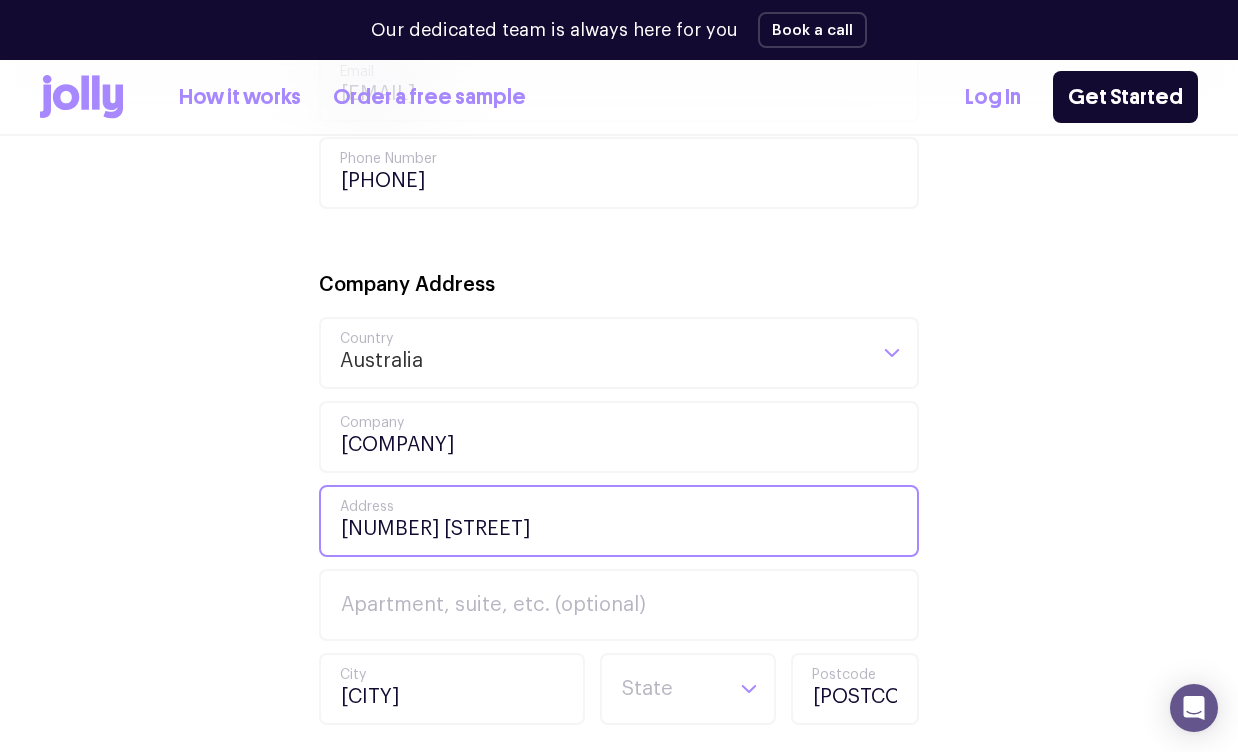 drag, startPoint x: 568, startPoint y: 530, endPoint x: 300, endPoint y: 527, distance: 268.01678 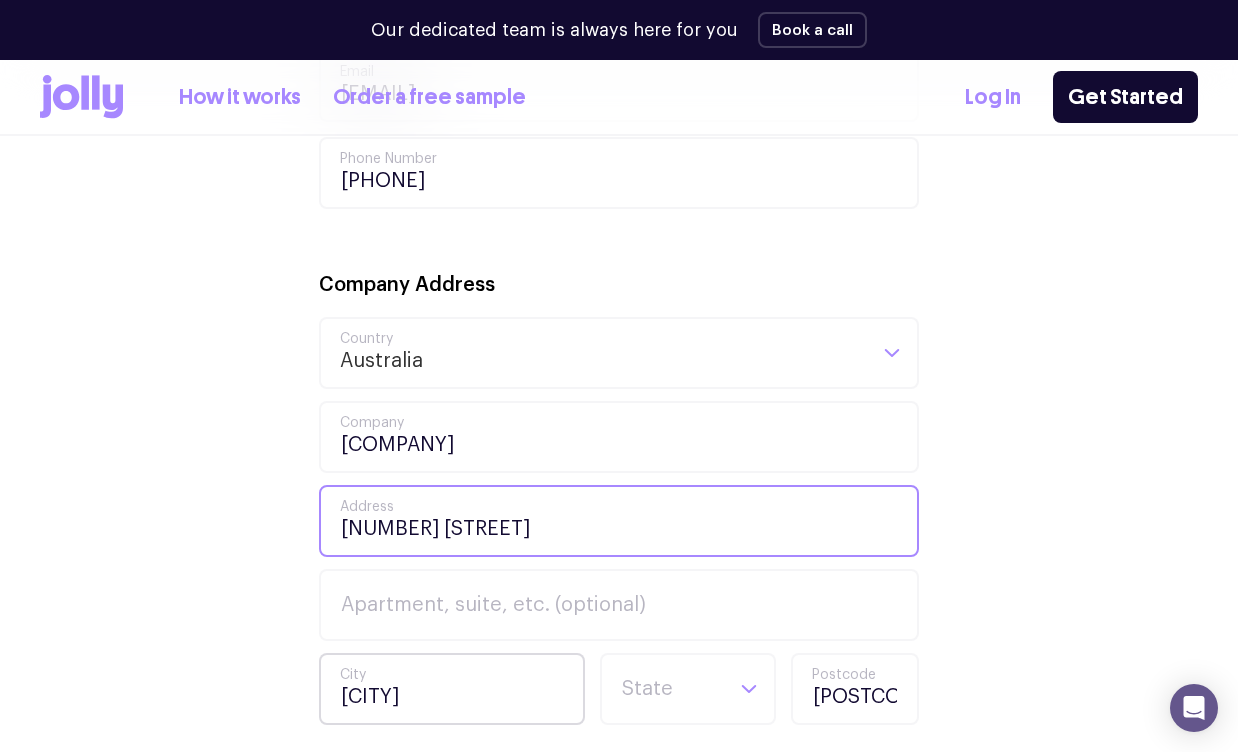 type on "[NUMBER] [STREET]" 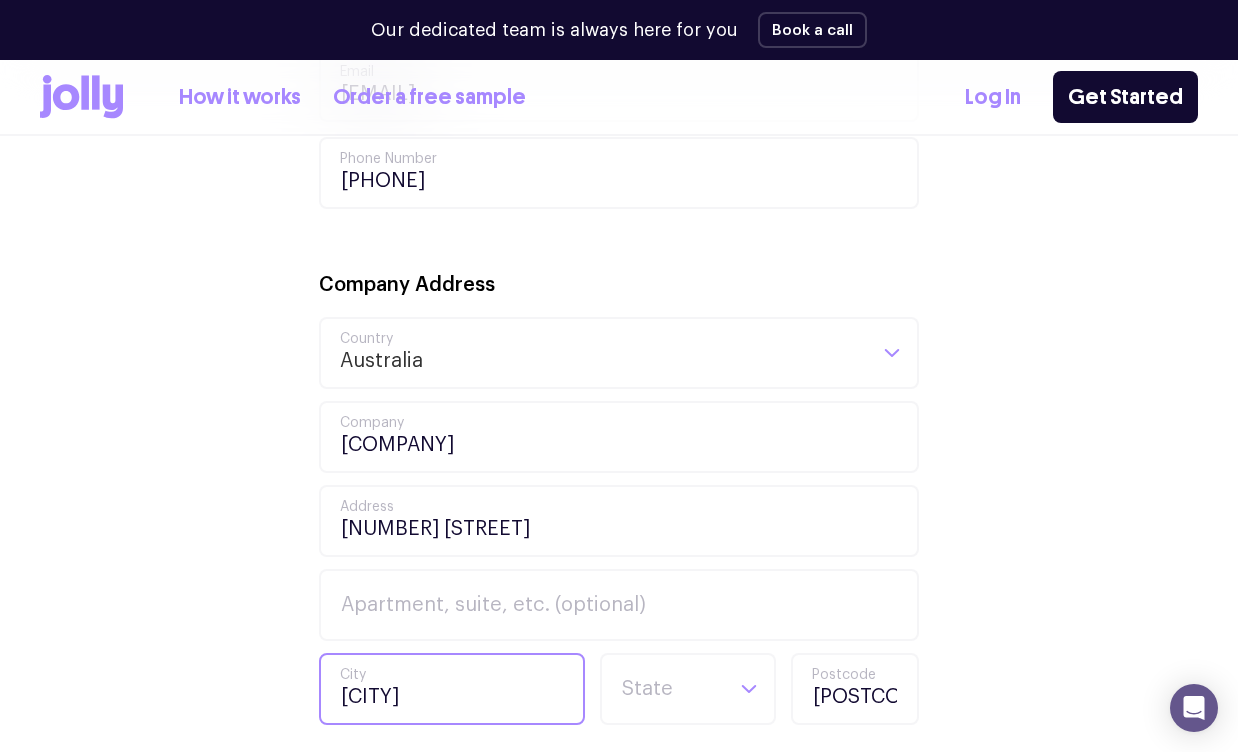 click on "[CITY]" at bounding box center (452, 689) 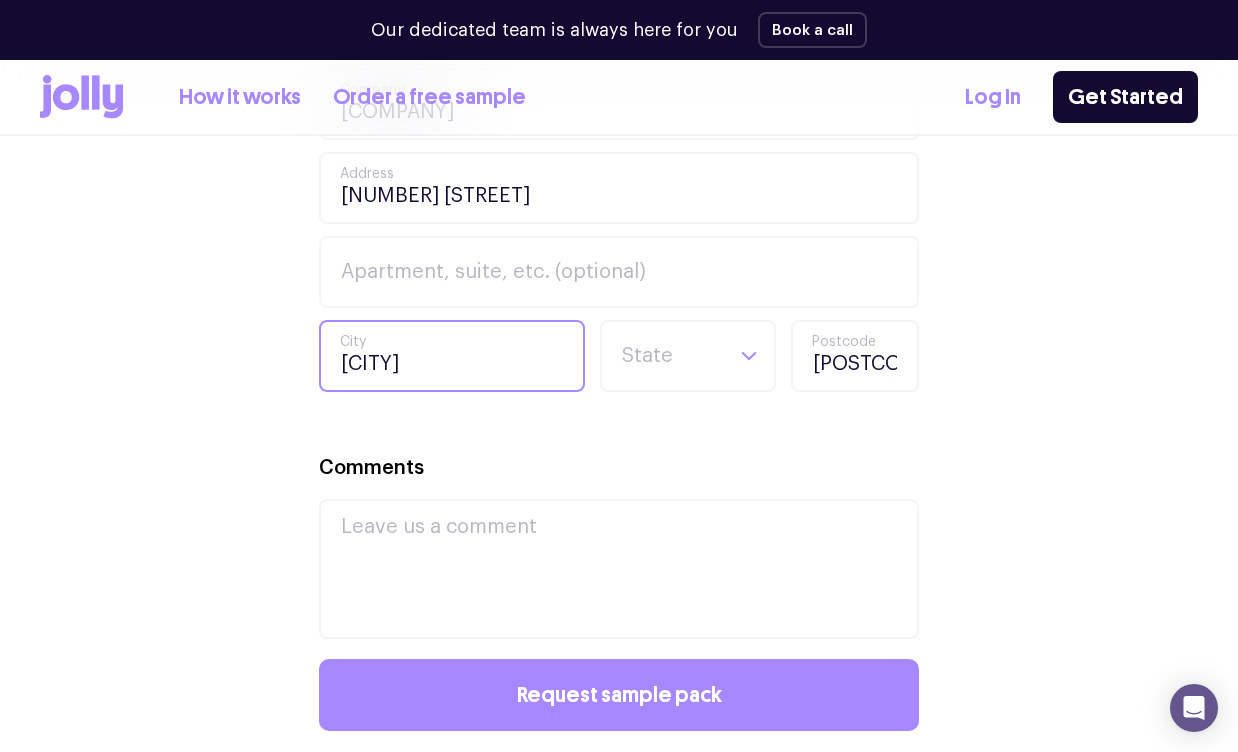 scroll, scrollTop: 1305, scrollLeft: 0, axis: vertical 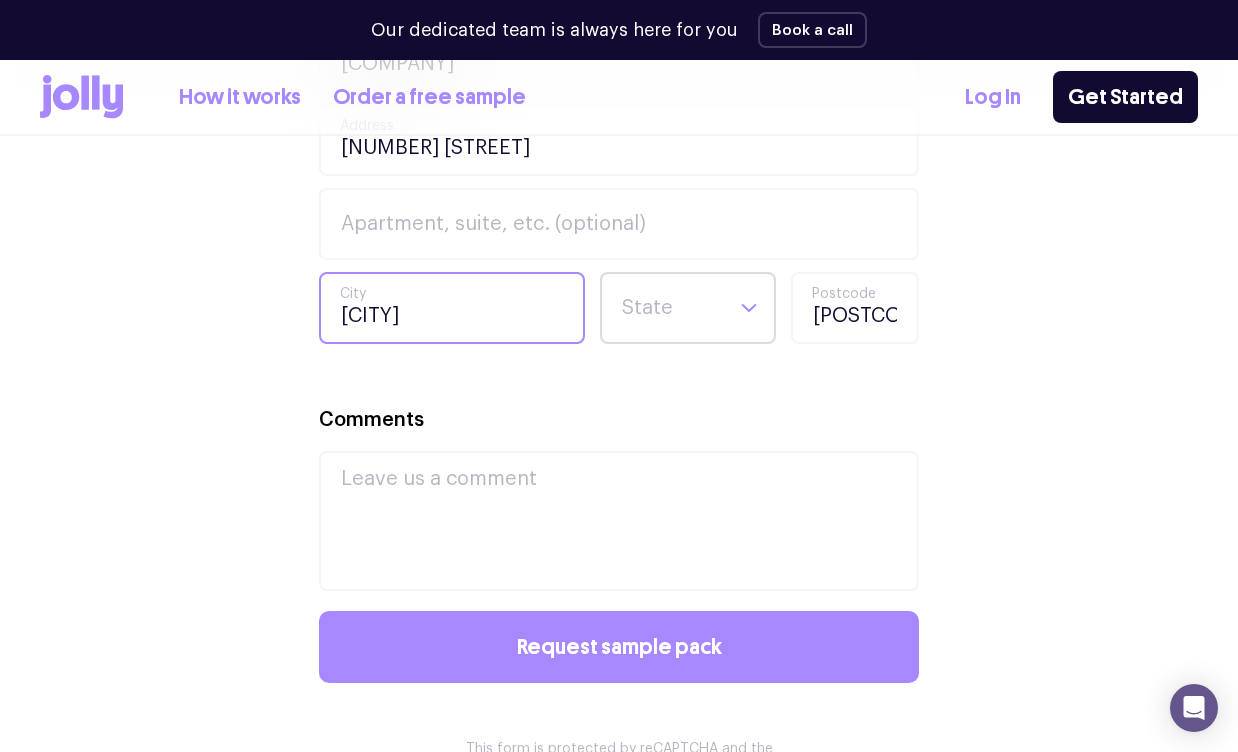 type on "[CITY]" 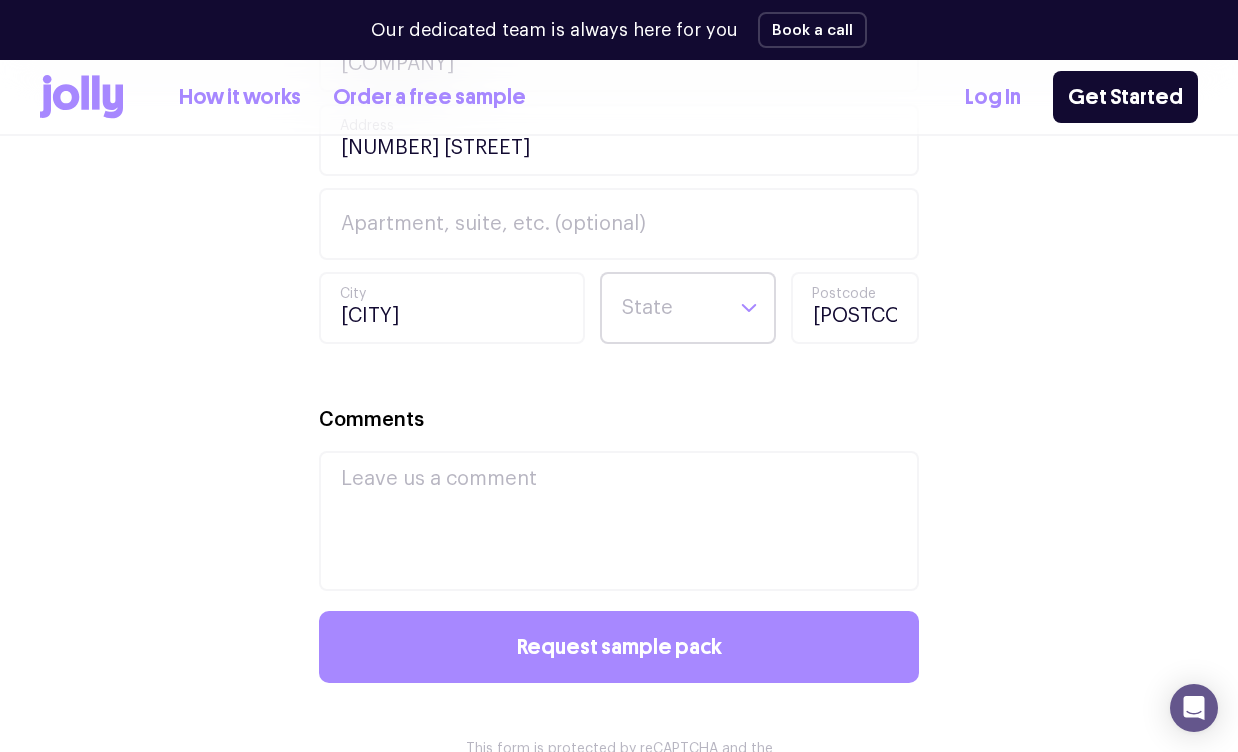 click at bounding box center [749, 308] 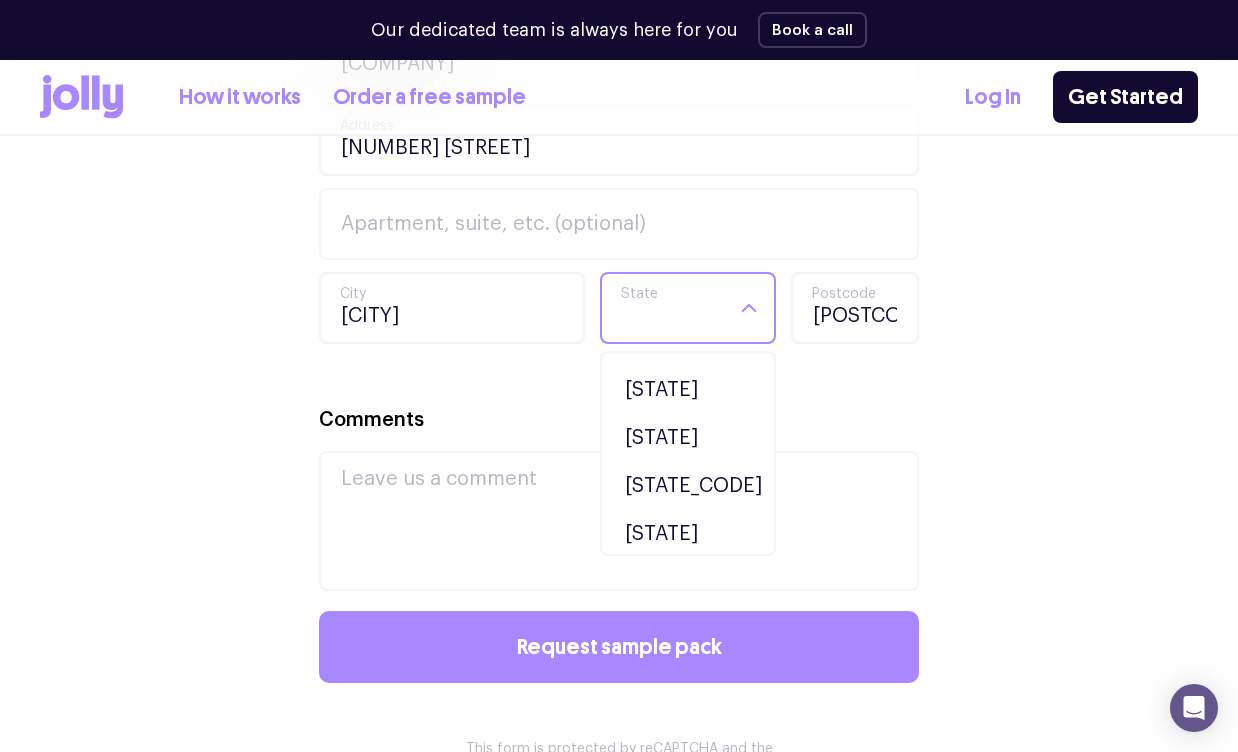 scroll, scrollTop: 189, scrollLeft: 0, axis: vertical 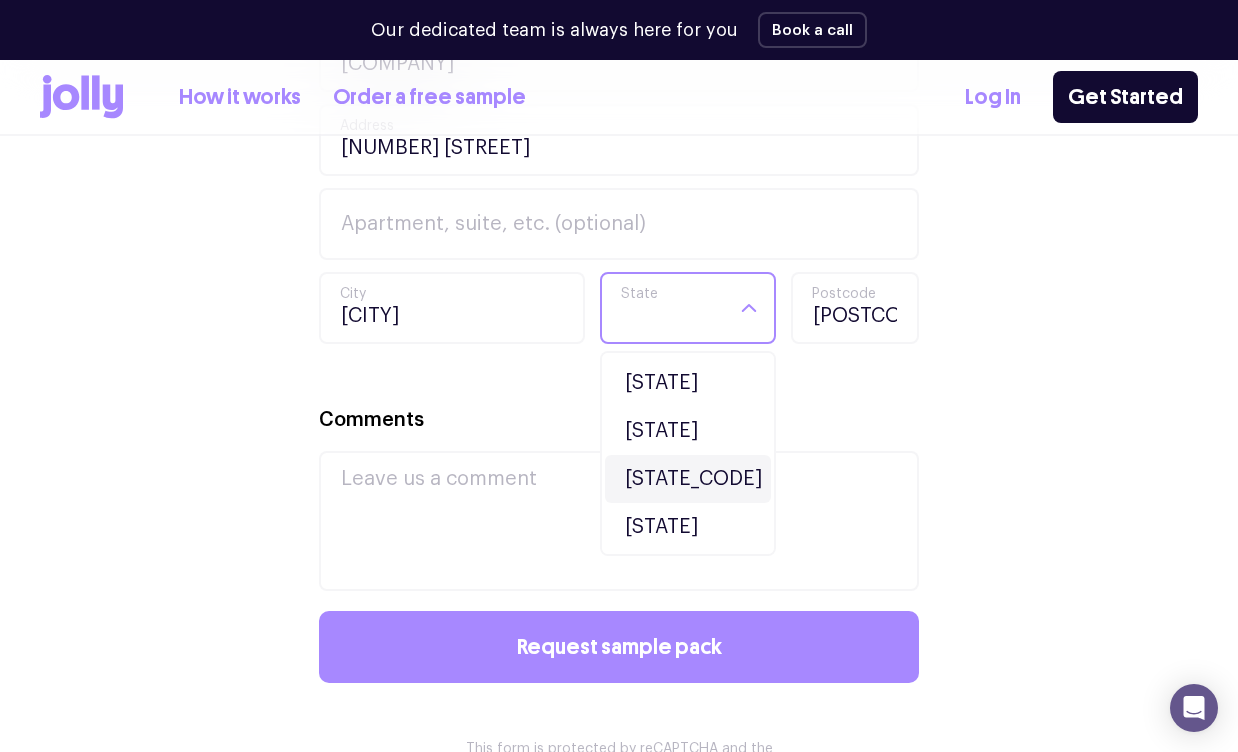 click on "[STATE_CODE]" at bounding box center (688, 479) 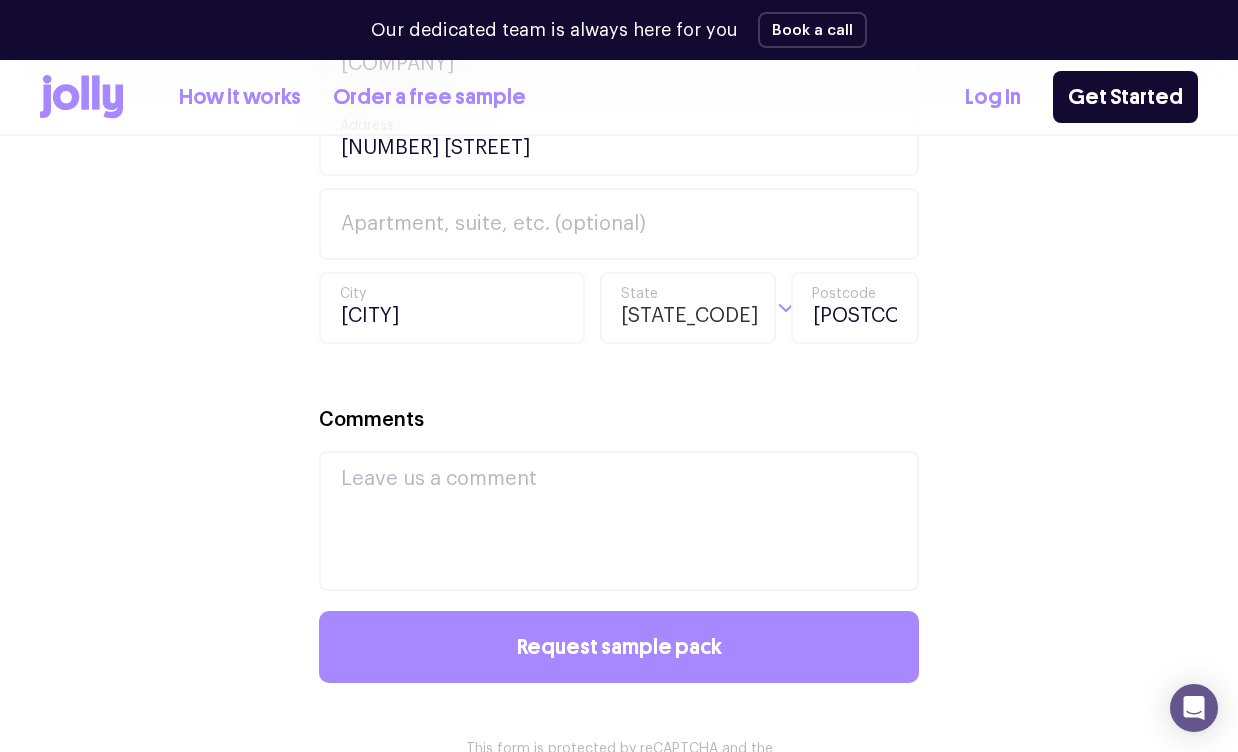 click on "Your Details
Abby   First Name     Jensen   Last Name     abbylilyjensen1@gmail.com   Email     0420272906   Phone Number
Company Address
Australia
Loading...       Country   Australia     Dare Accounting   Company     241 Bridge Road   Address       Apartment, suite, etc. (optional)     Richmond   City
VIC
Loading...       State   VIC     3121   Postcode
Comments" at bounding box center [619, 63] 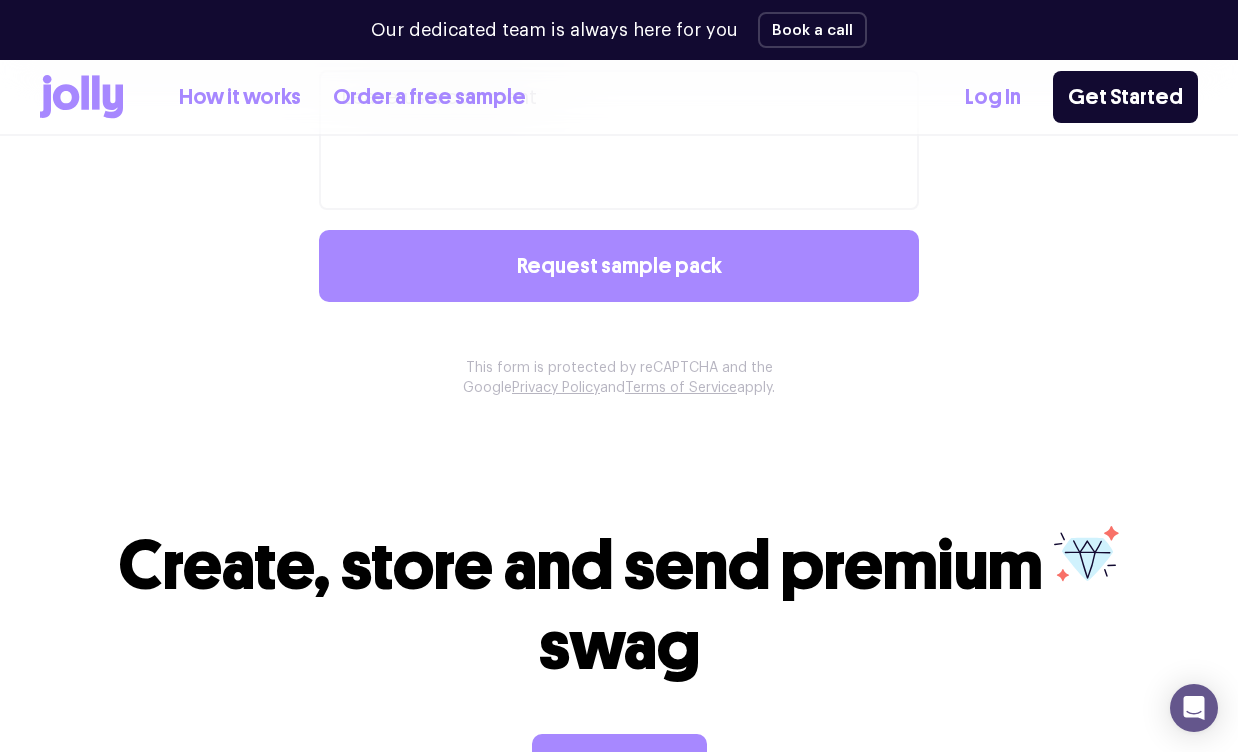 scroll, scrollTop: 1640, scrollLeft: 0, axis: vertical 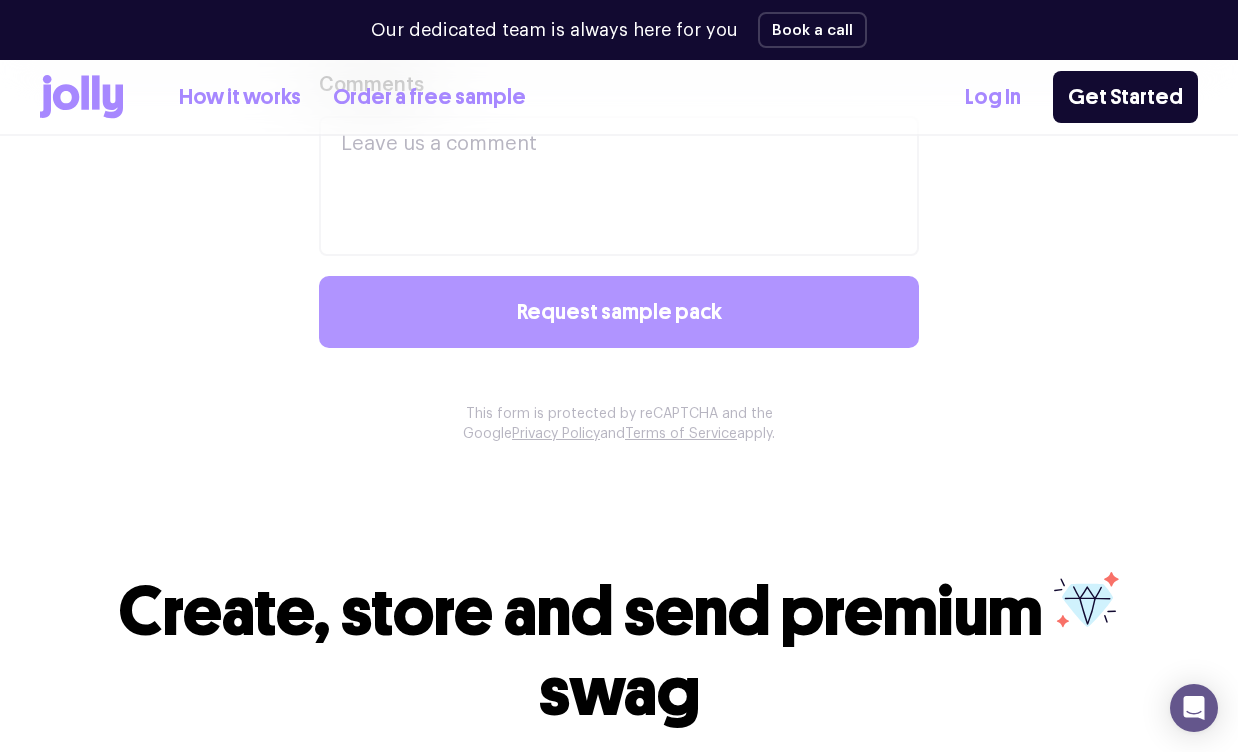 click on "Request sample pack" at bounding box center (619, 312) 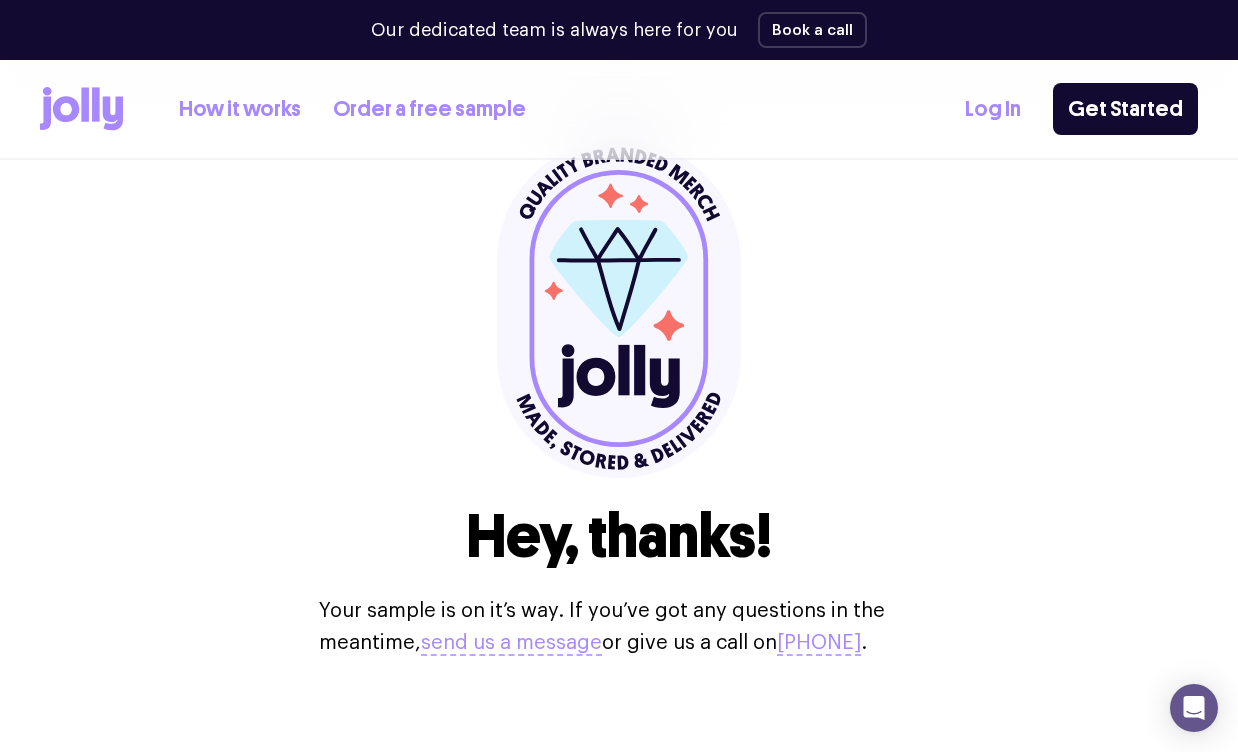 scroll, scrollTop: 93, scrollLeft: 0, axis: vertical 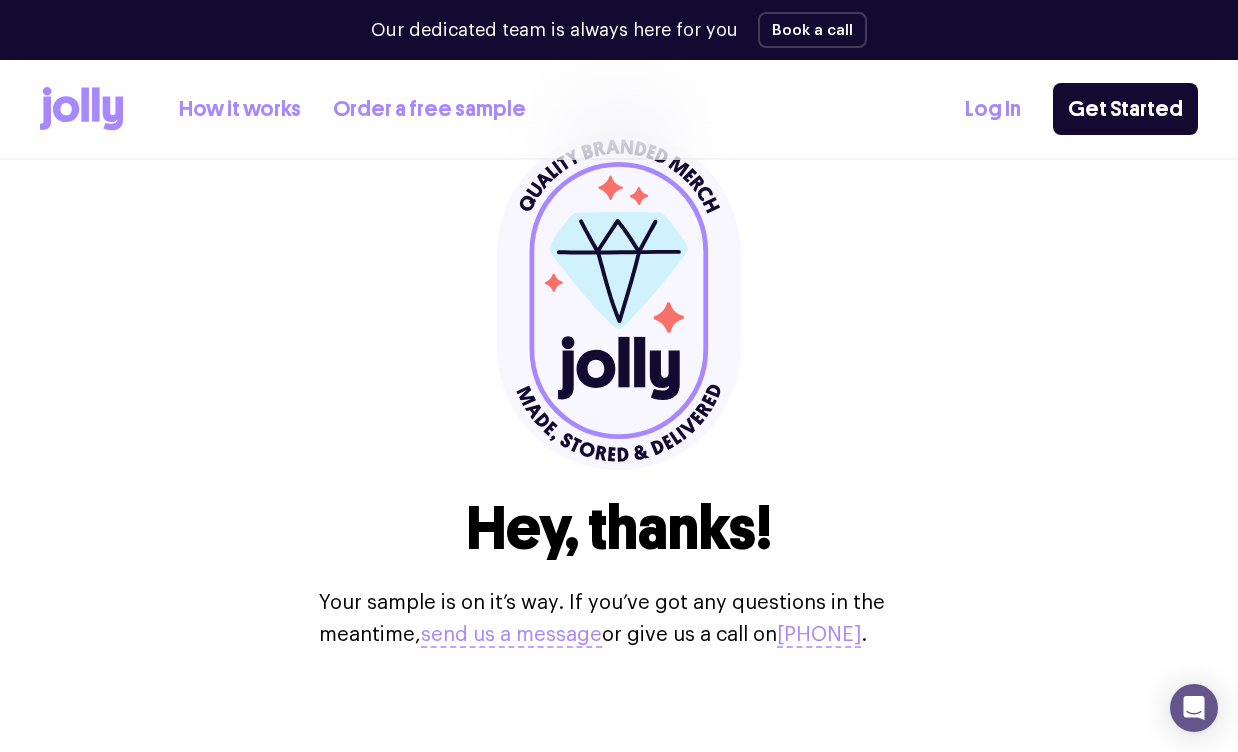 click on "How it works" at bounding box center (240, 109) 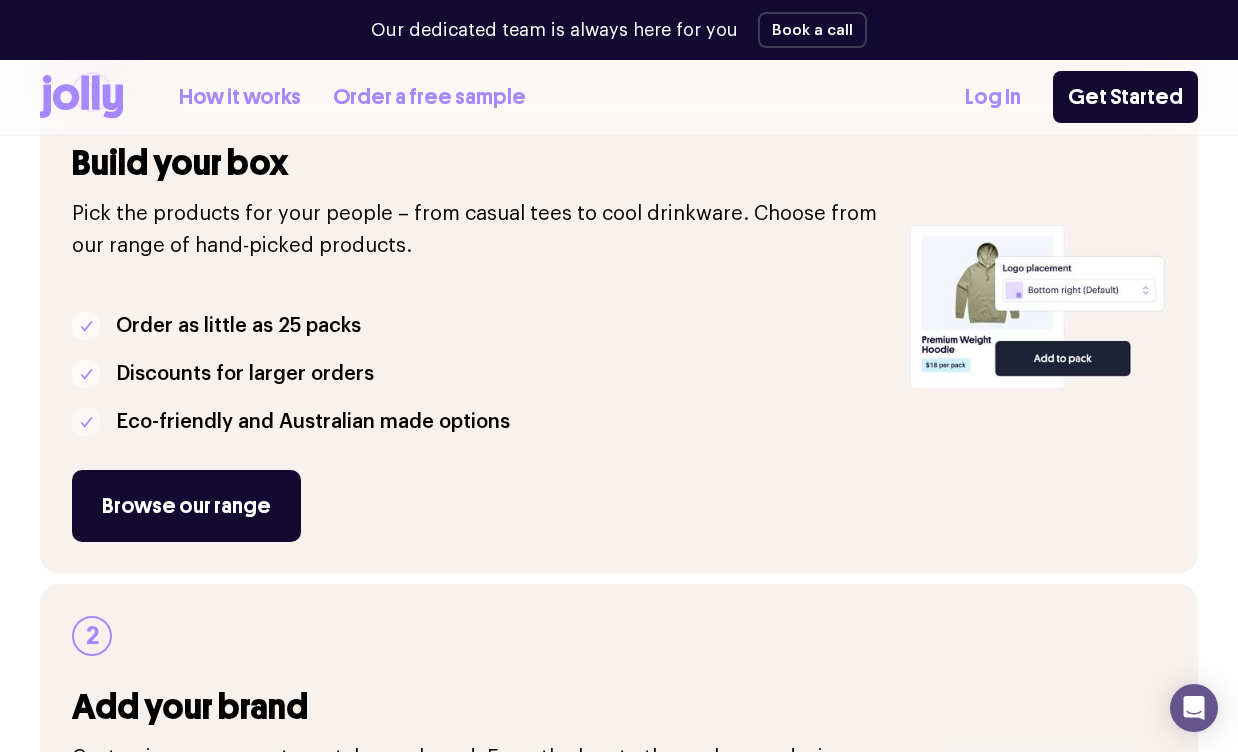 scroll, scrollTop: 357, scrollLeft: 0, axis: vertical 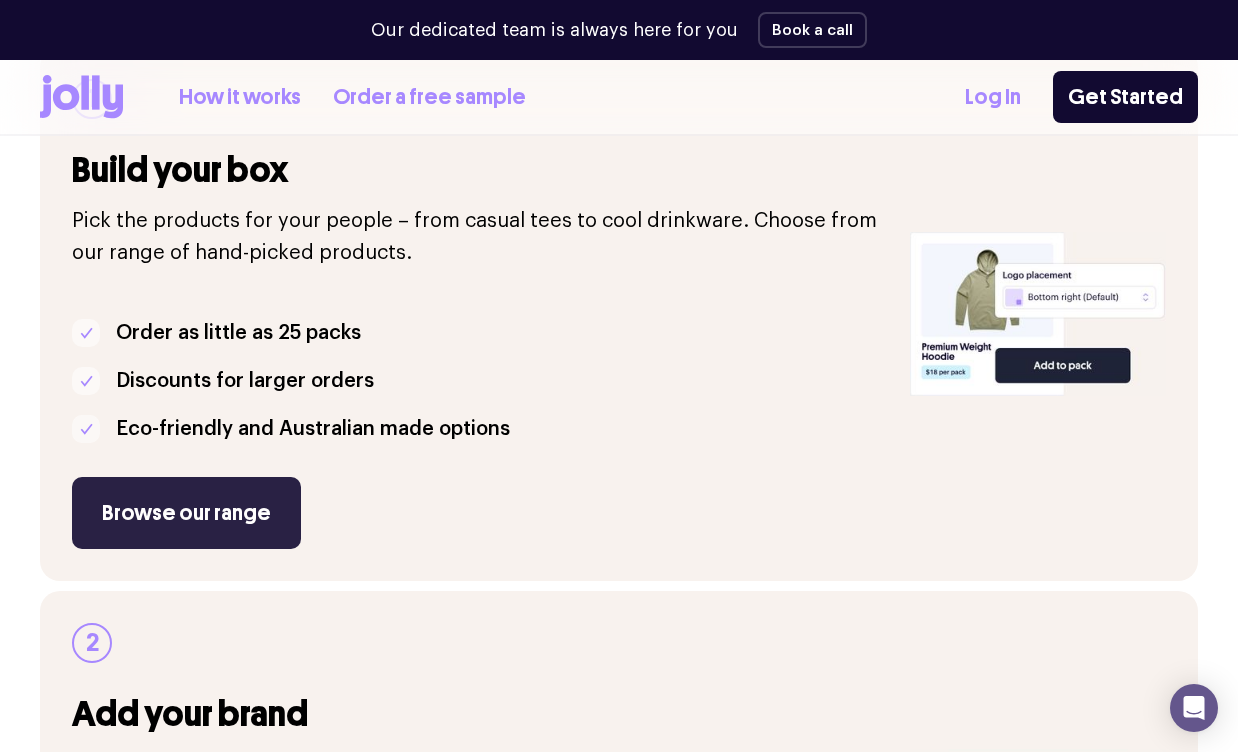 click on "Browse our range" at bounding box center (186, 513) 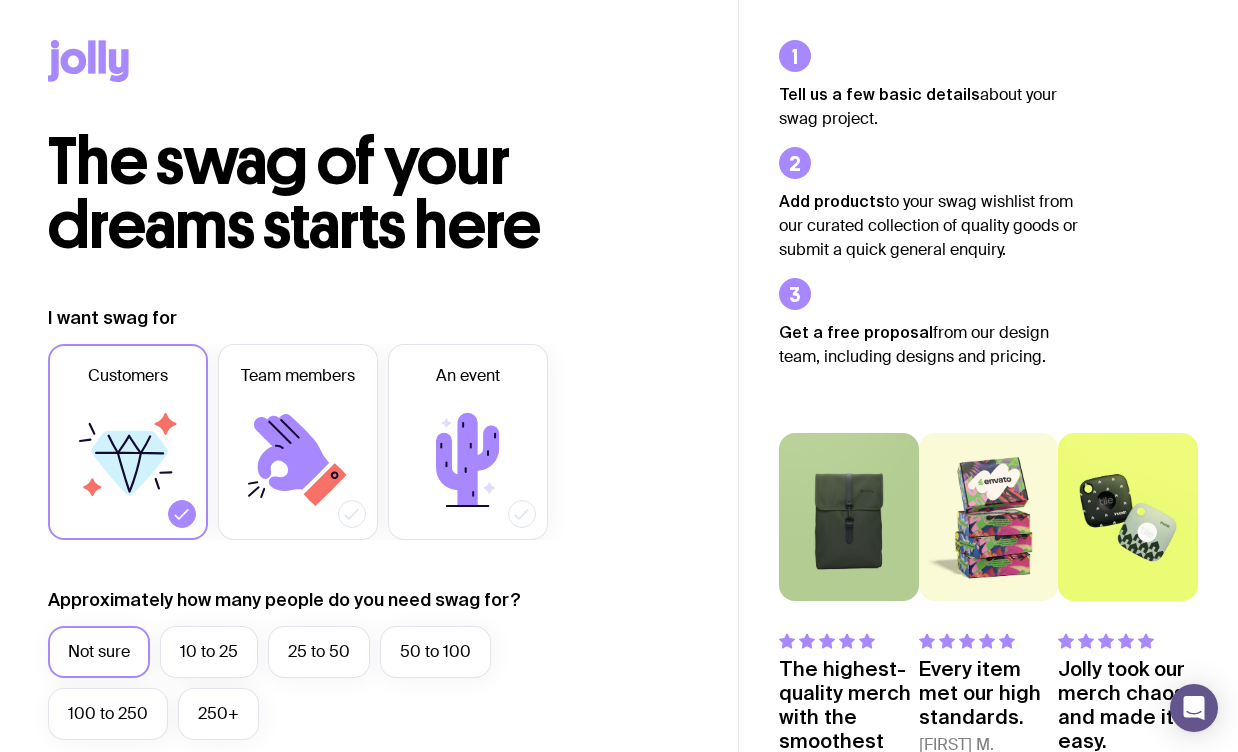 scroll, scrollTop: 0, scrollLeft: 0, axis: both 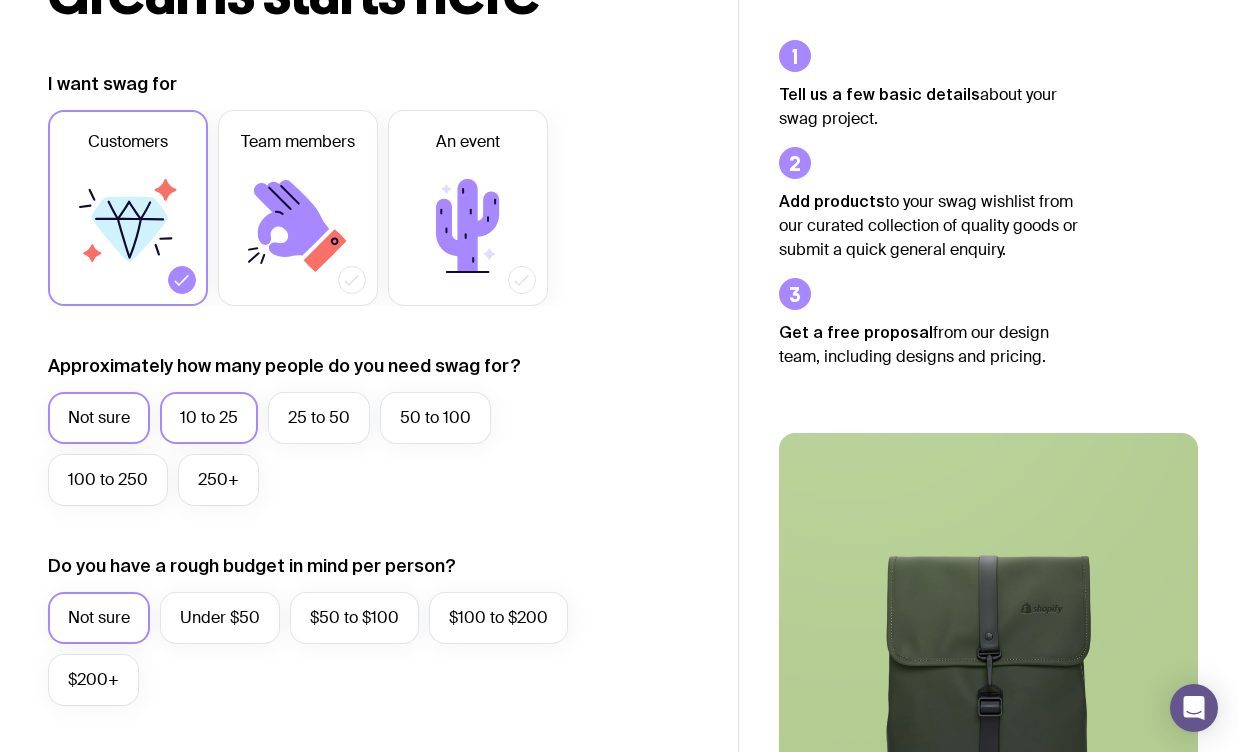click on "10 to 25" at bounding box center (209, 418) 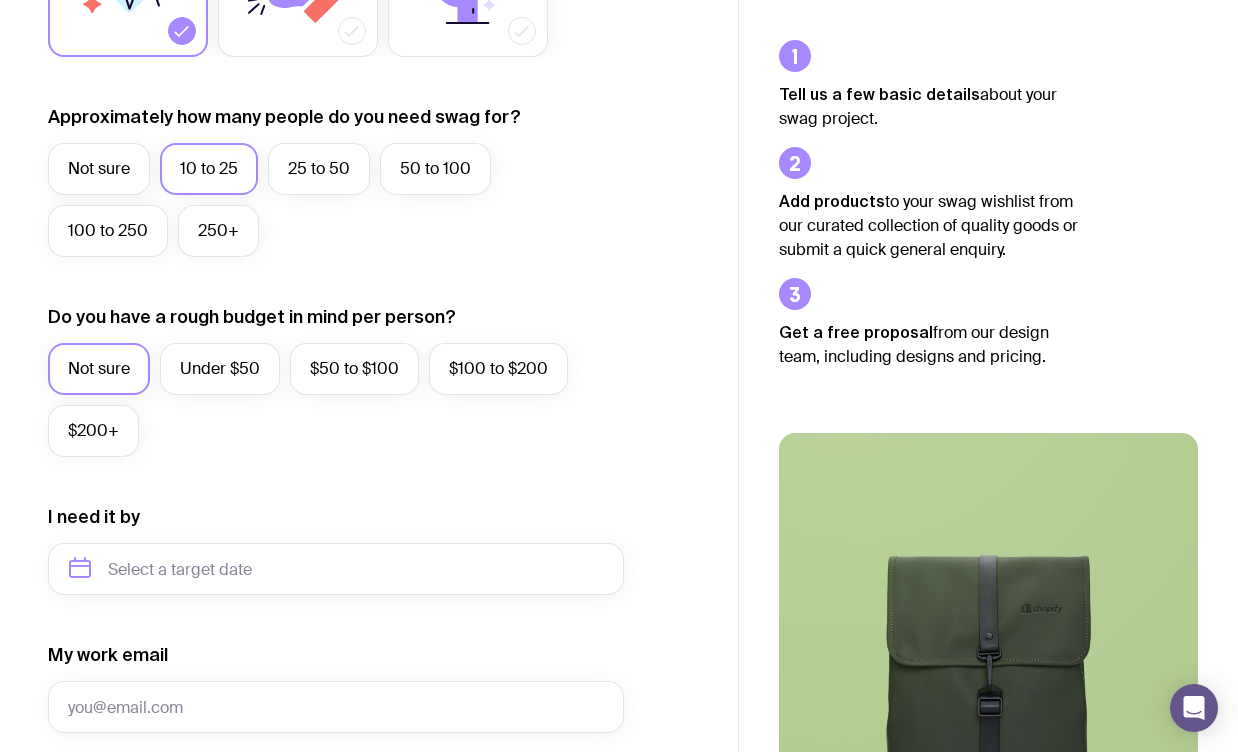 scroll, scrollTop: 493, scrollLeft: 0, axis: vertical 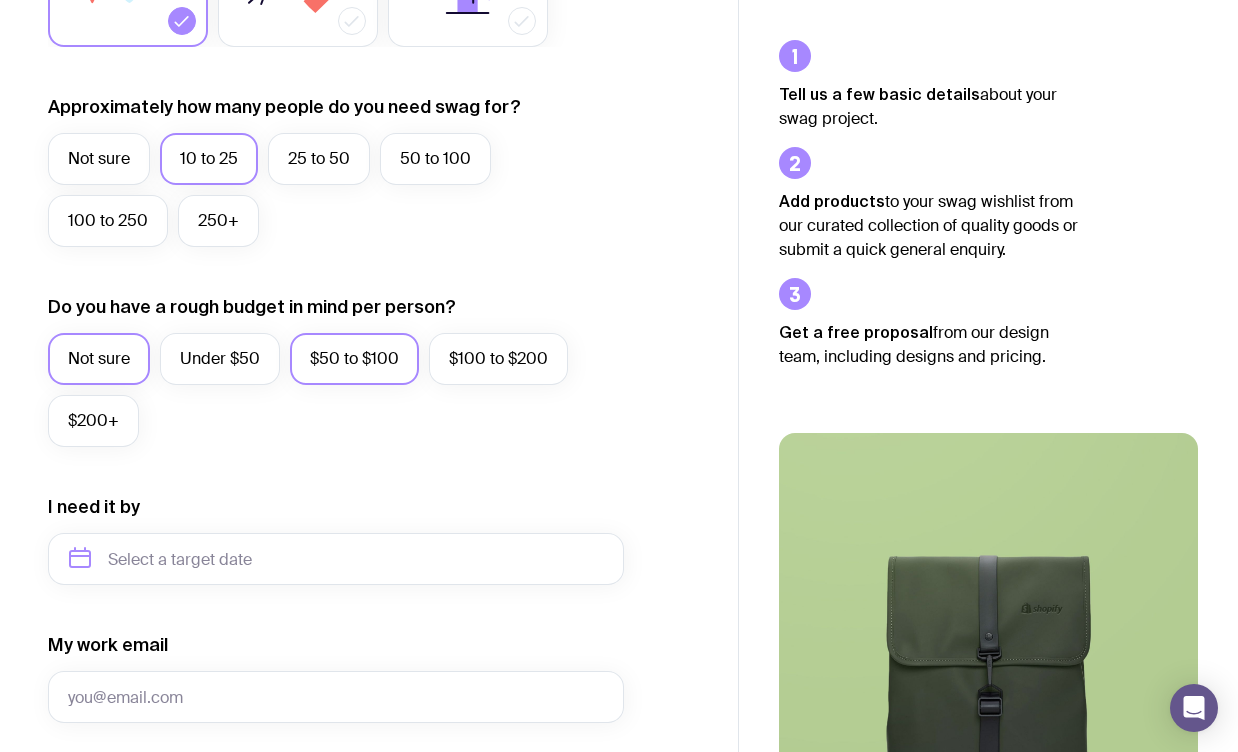 click on "$50 to $100" at bounding box center [354, 359] 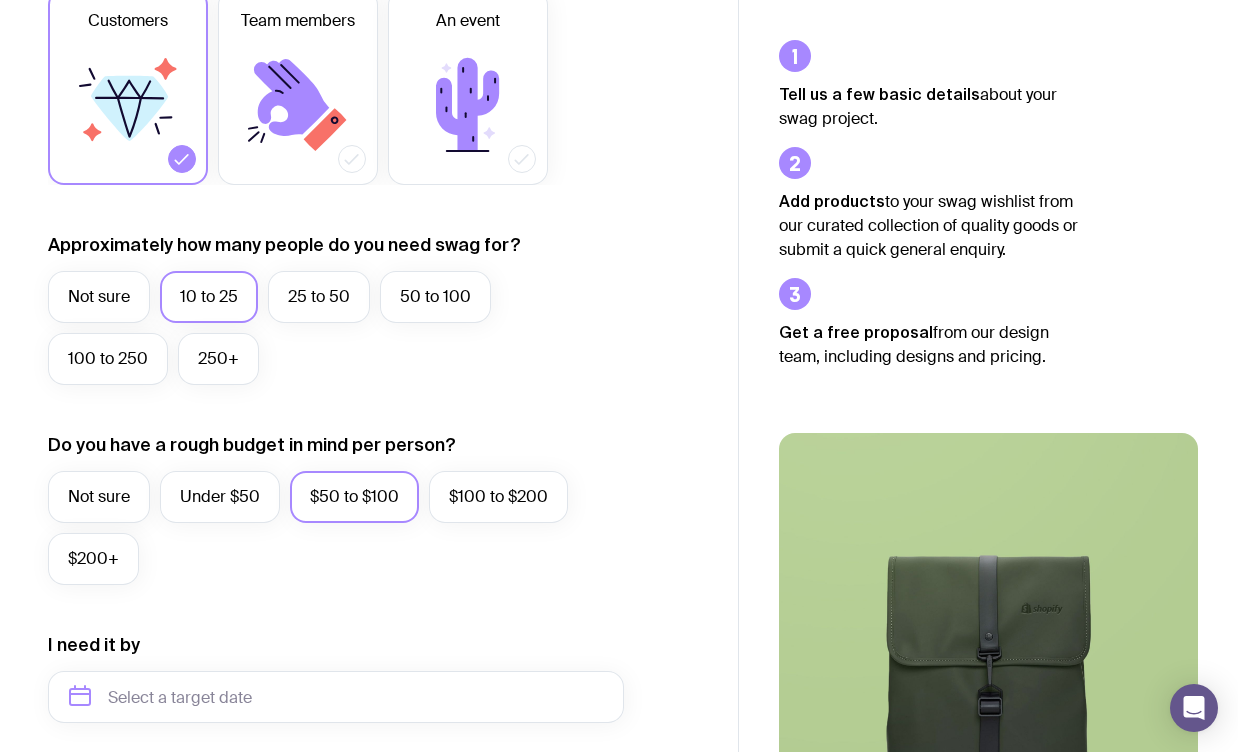 scroll, scrollTop: 387, scrollLeft: 0, axis: vertical 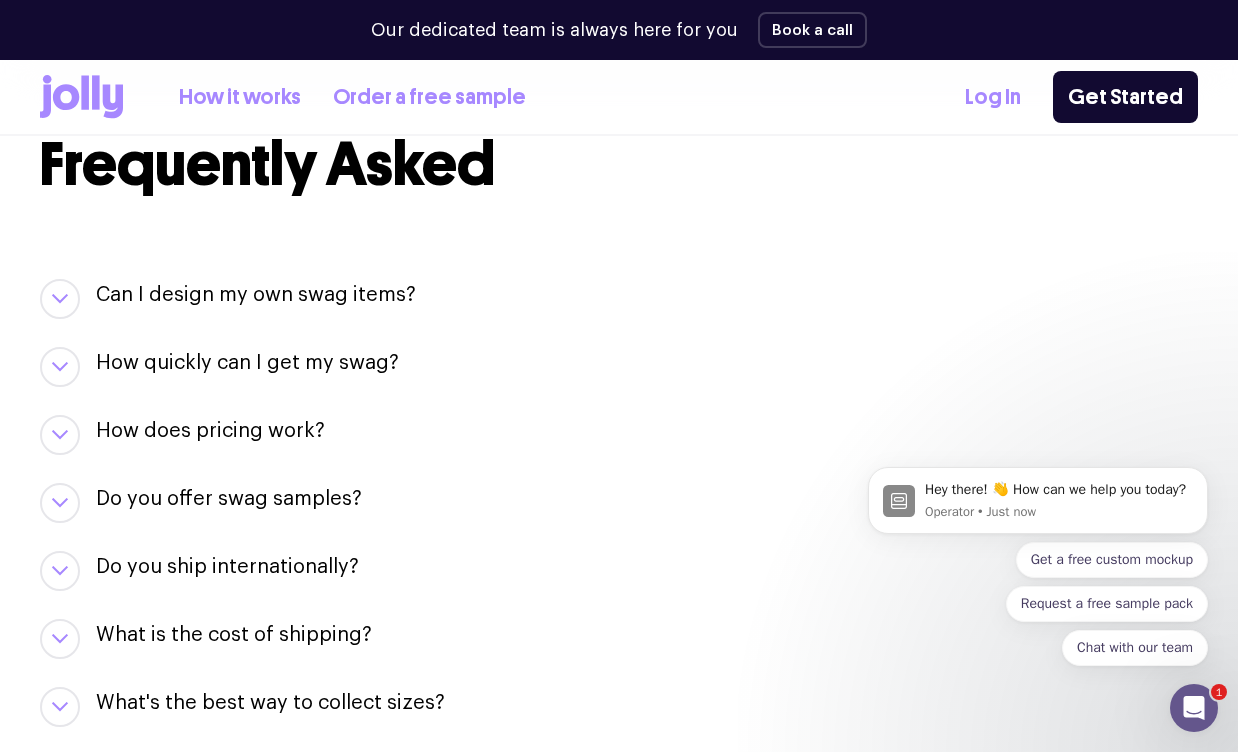 click on "Can I design my own swag items?" at bounding box center [256, 295] 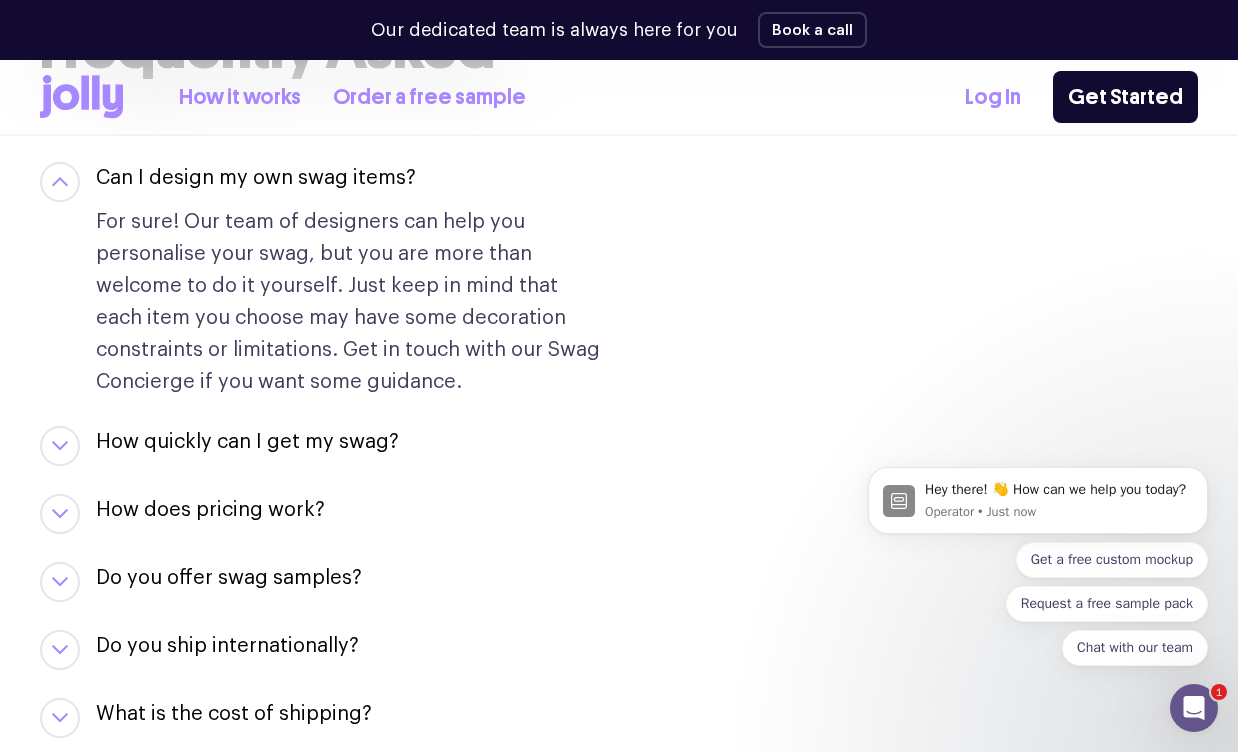 scroll, scrollTop: 2277, scrollLeft: 0, axis: vertical 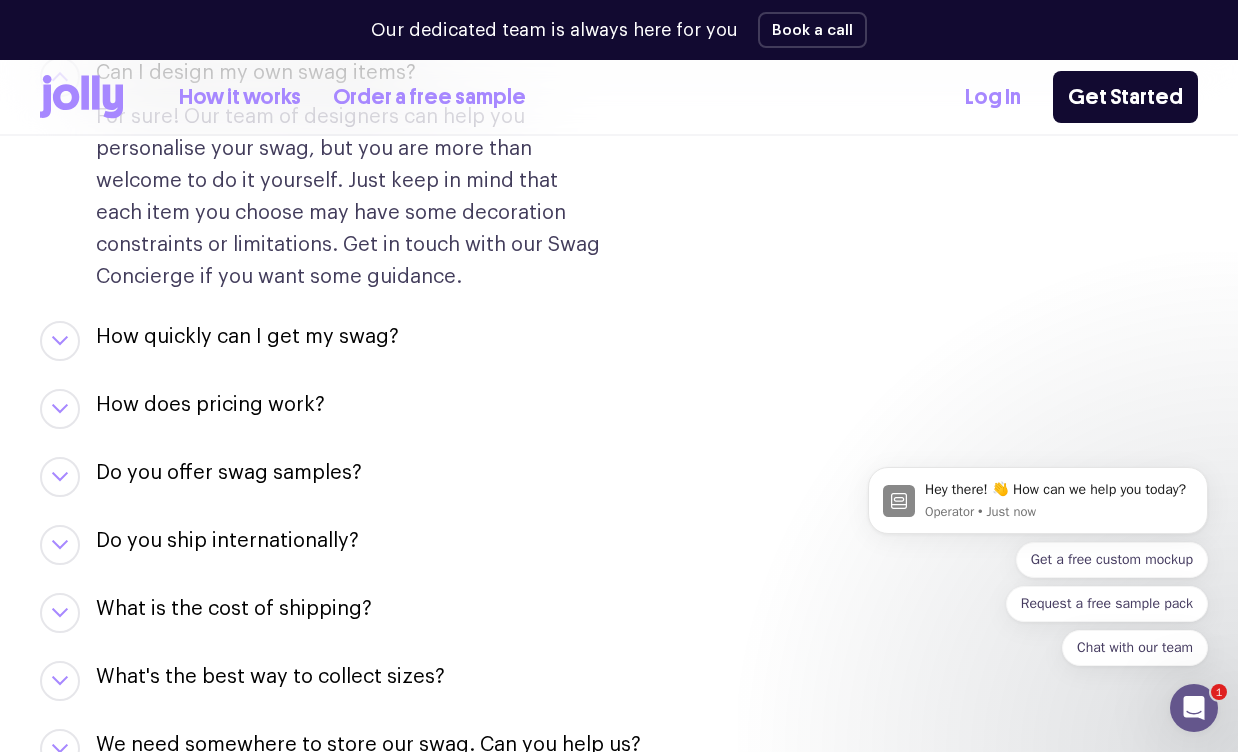click on "How quickly can I get my swag?" at bounding box center (256, 73) 